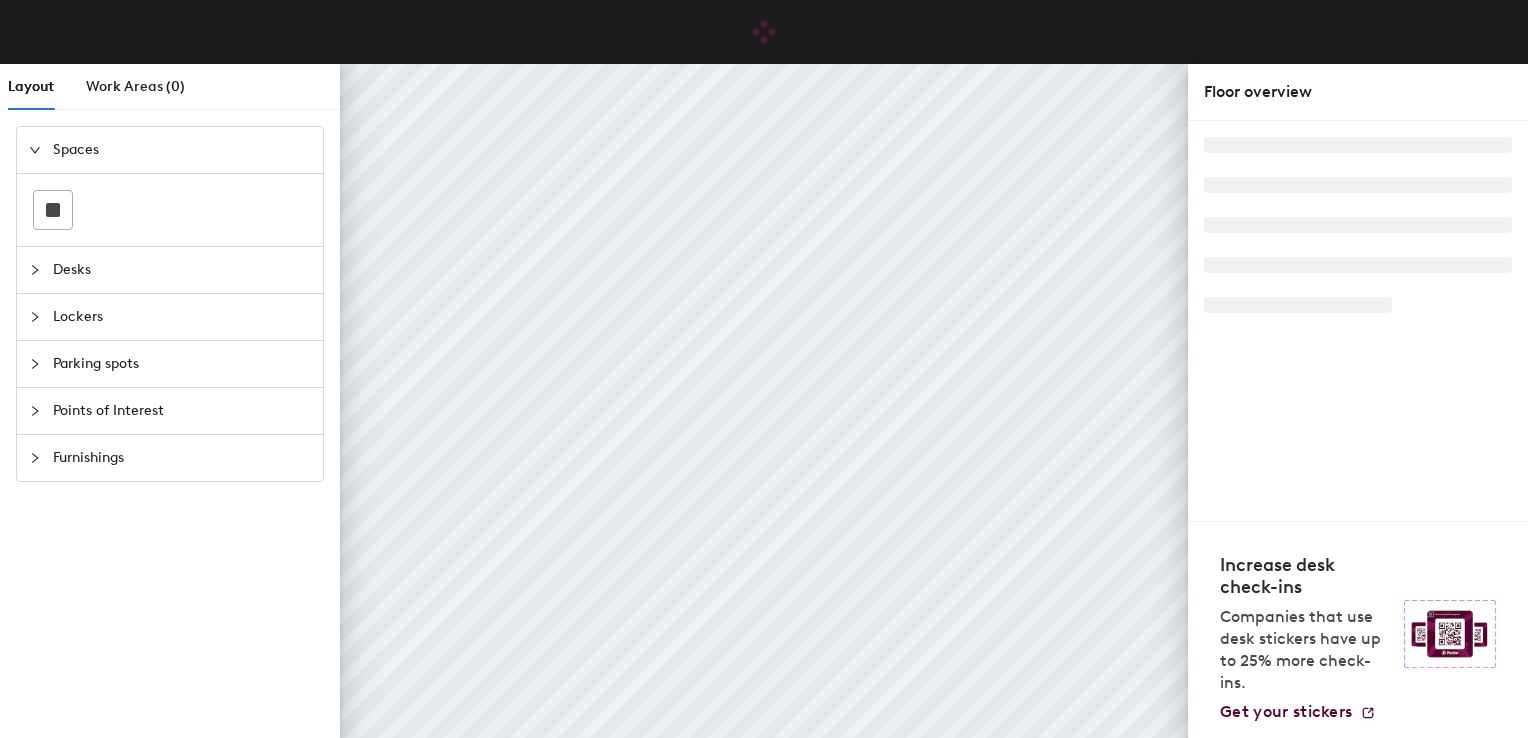 scroll, scrollTop: 0, scrollLeft: 0, axis: both 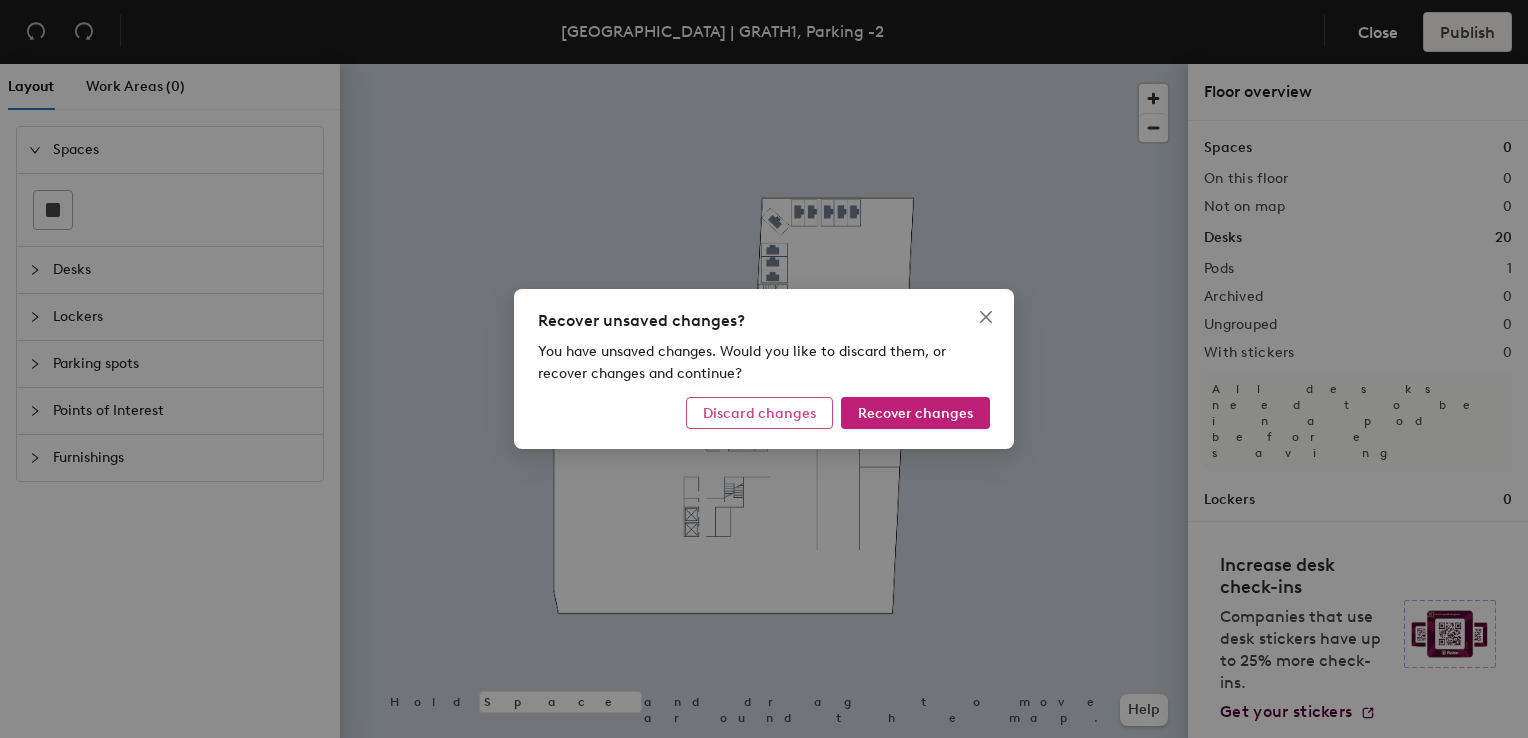 click on "Discard changes" at bounding box center (759, 413) 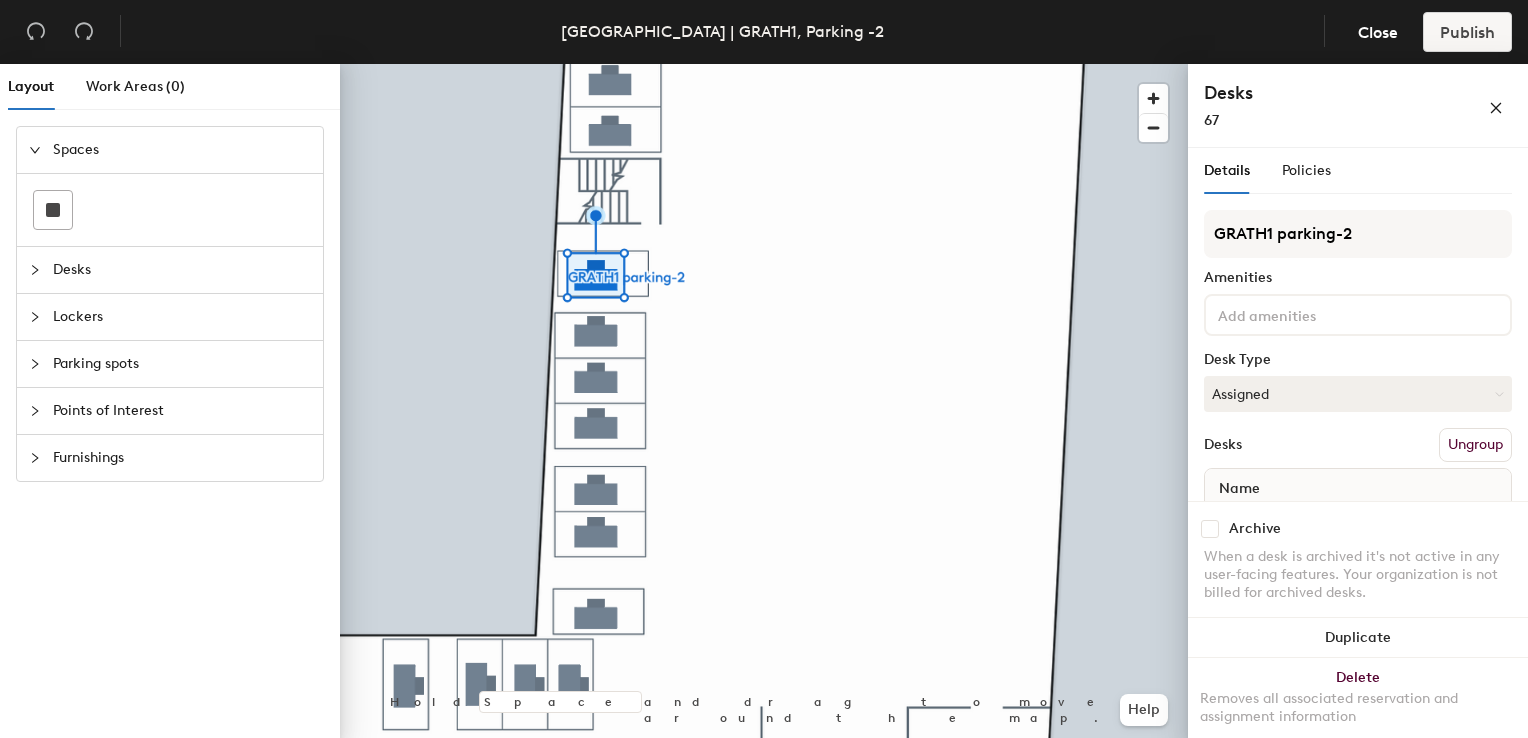 click on "Desks 67" 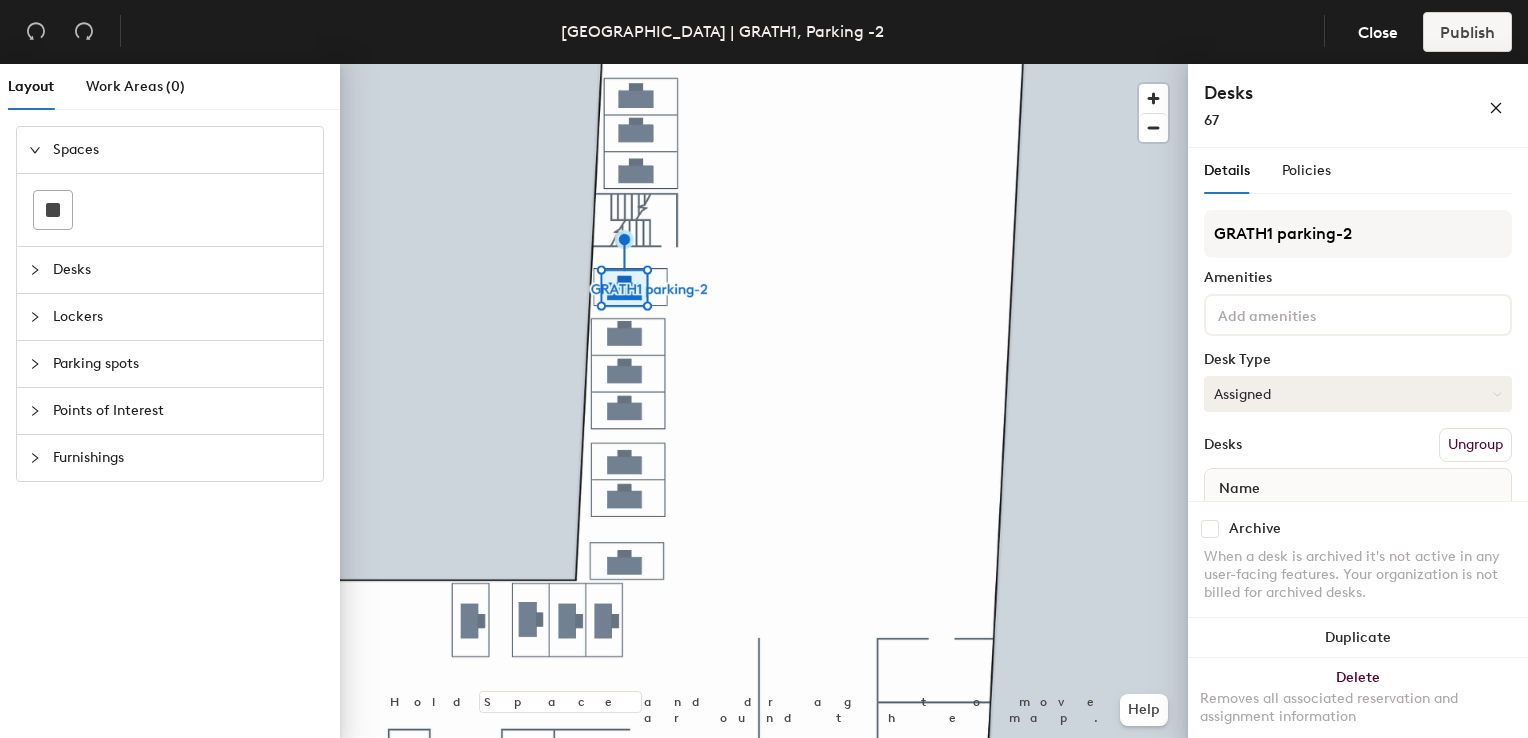click on "Assigned" at bounding box center (1358, 394) 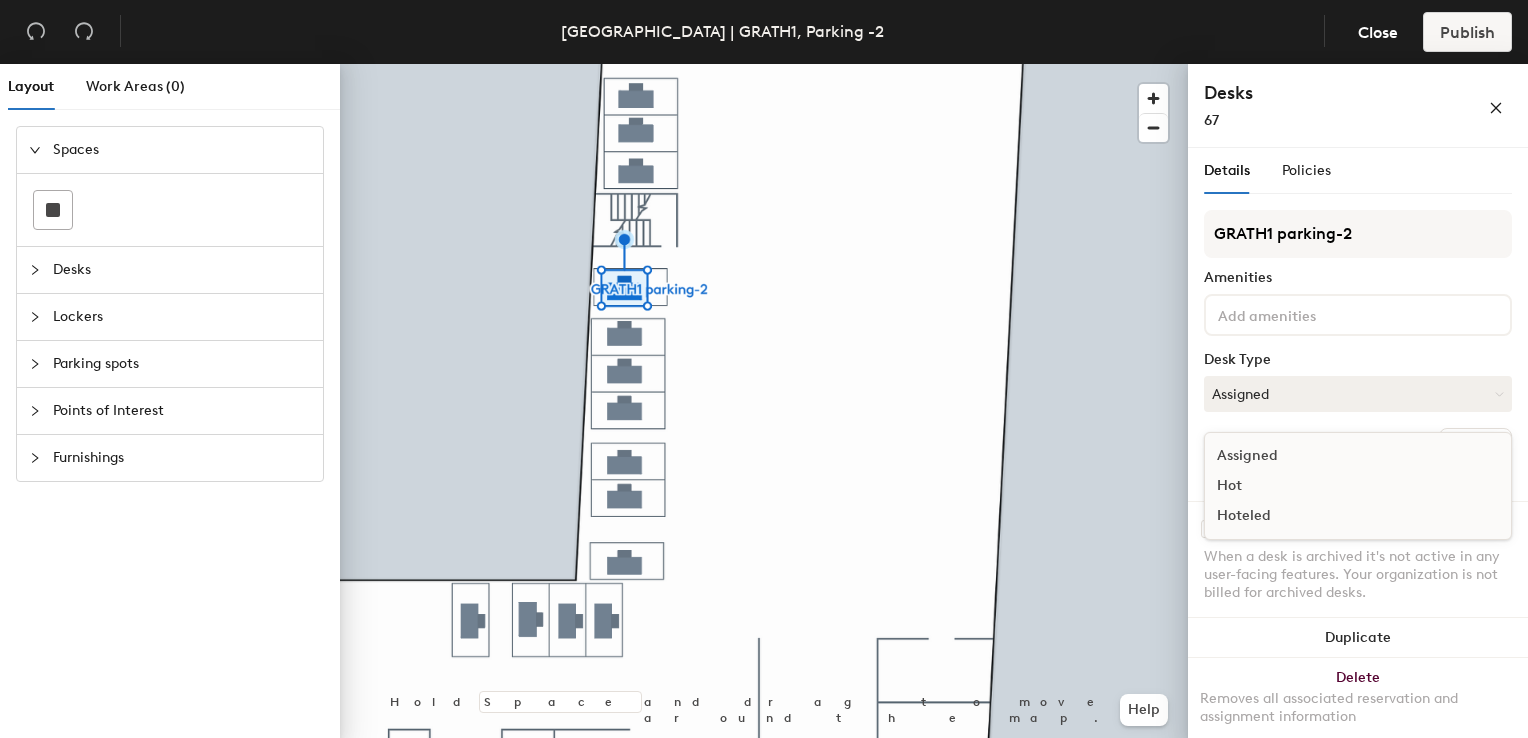 click on "Assigned" at bounding box center [1305, 456] 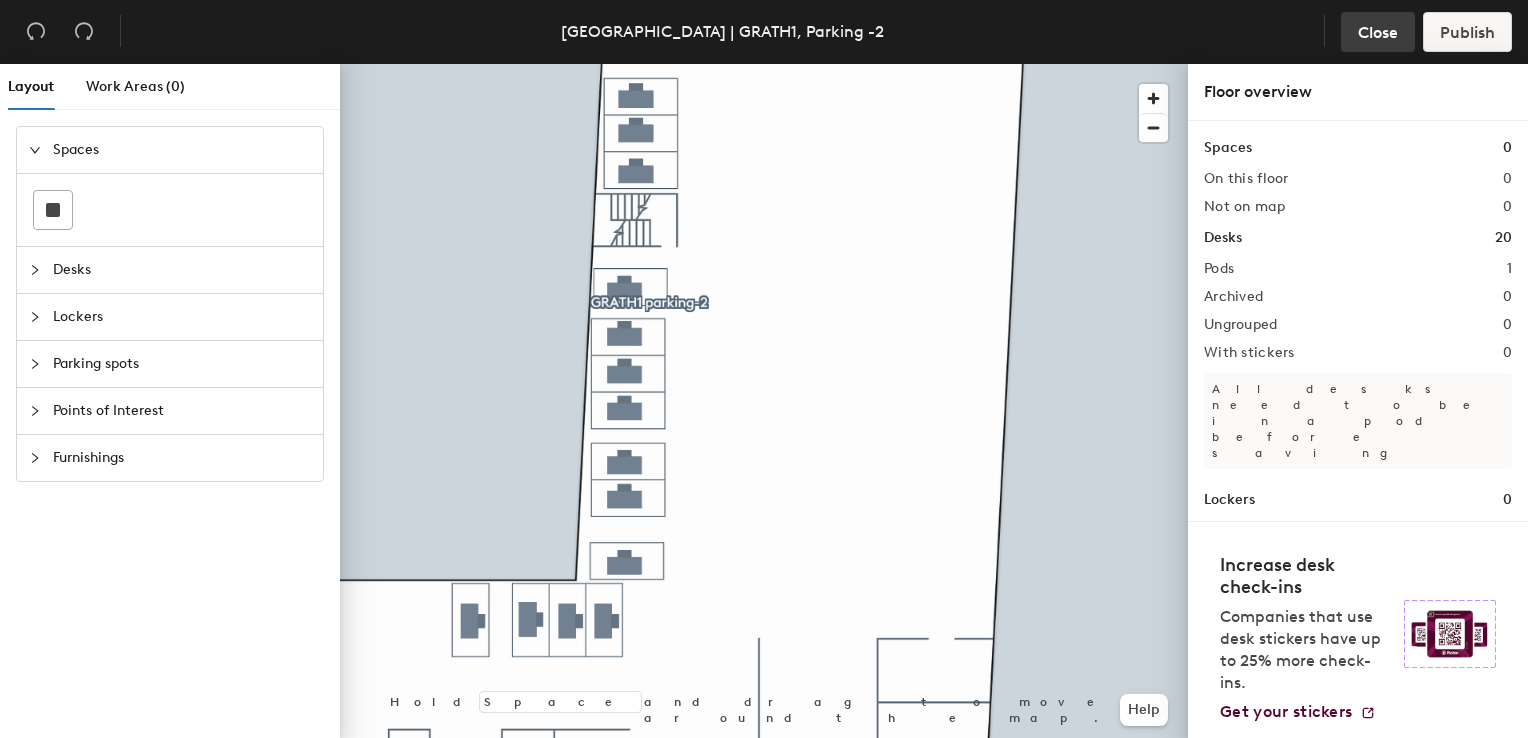 click on "Close" 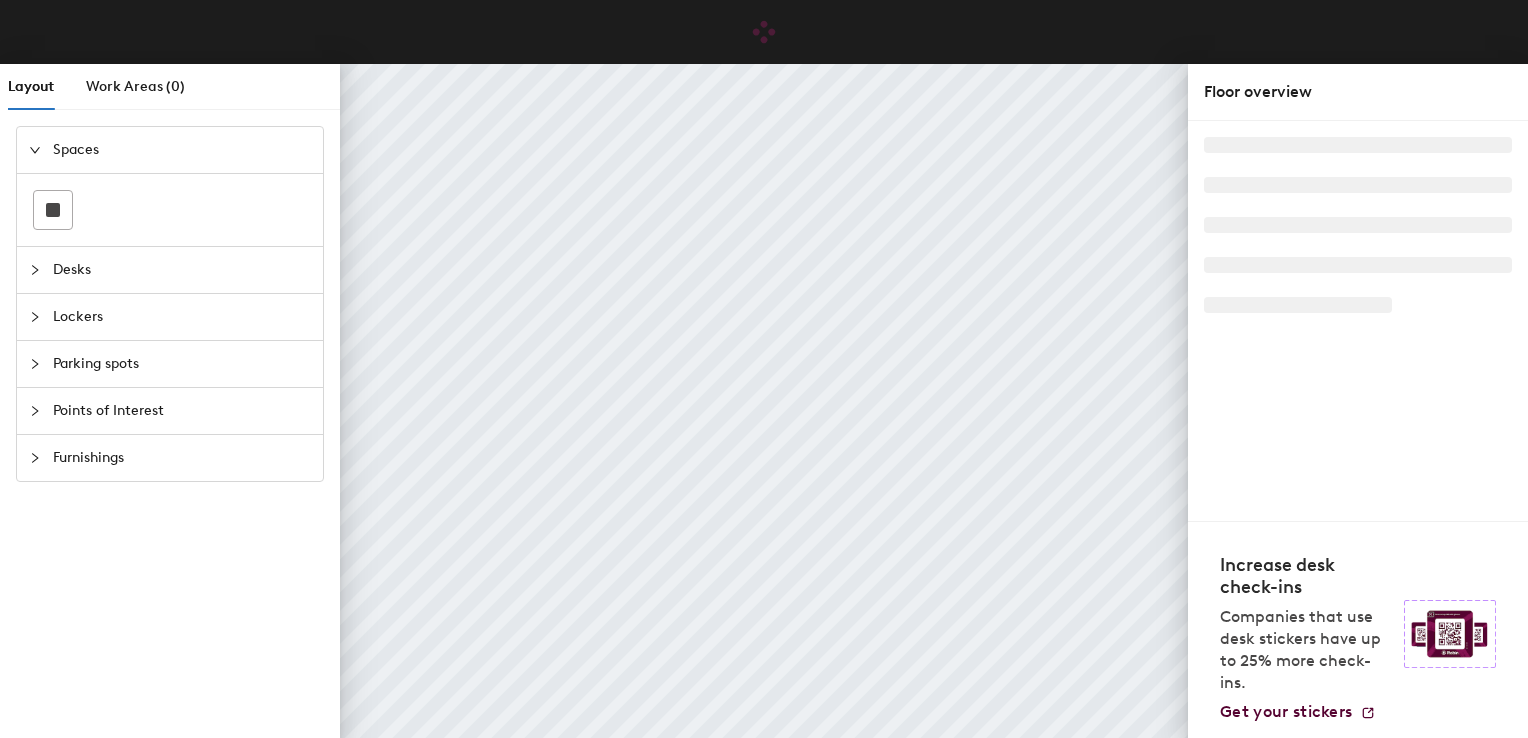 scroll, scrollTop: 0, scrollLeft: 0, axis: both 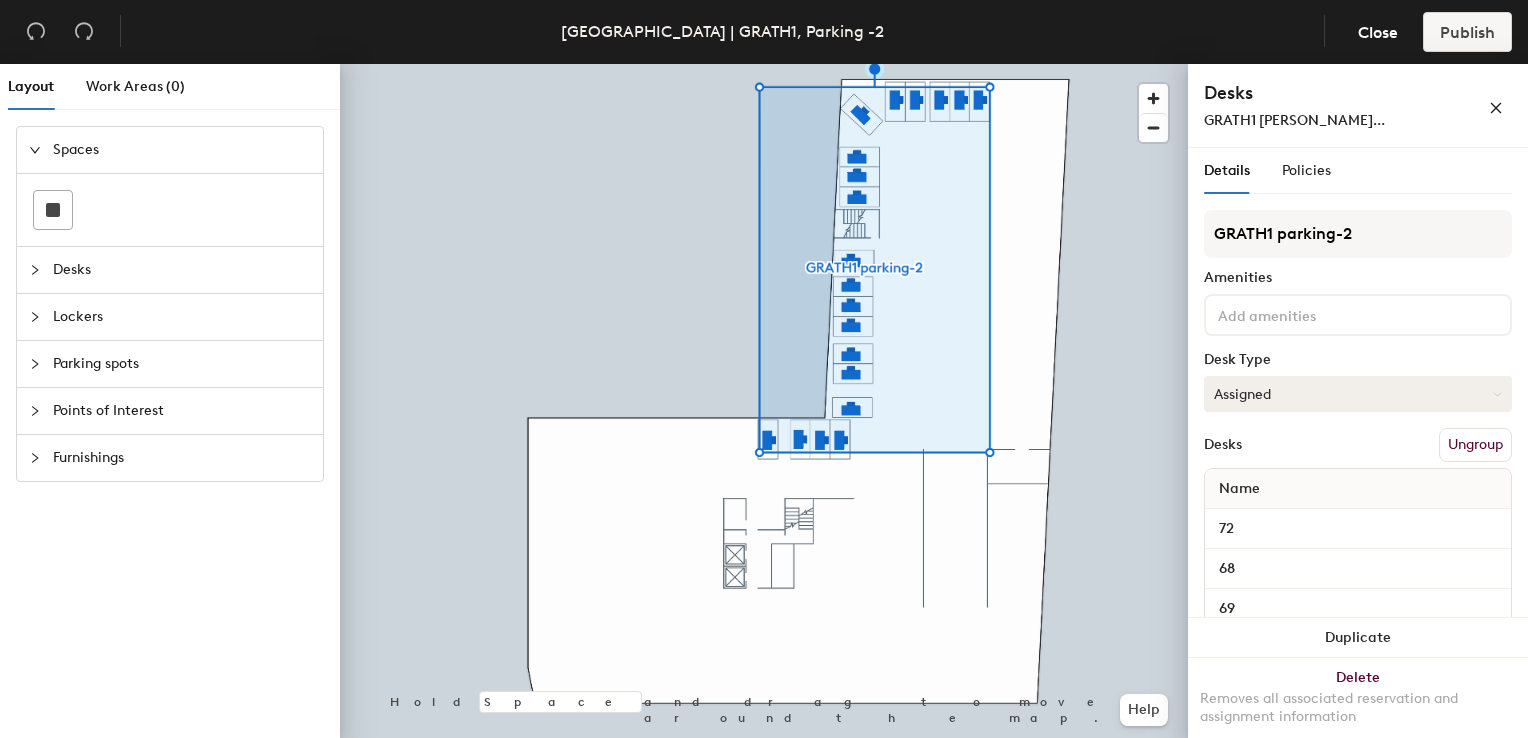 click on "Assigned" at bounding box center (1358, 394) 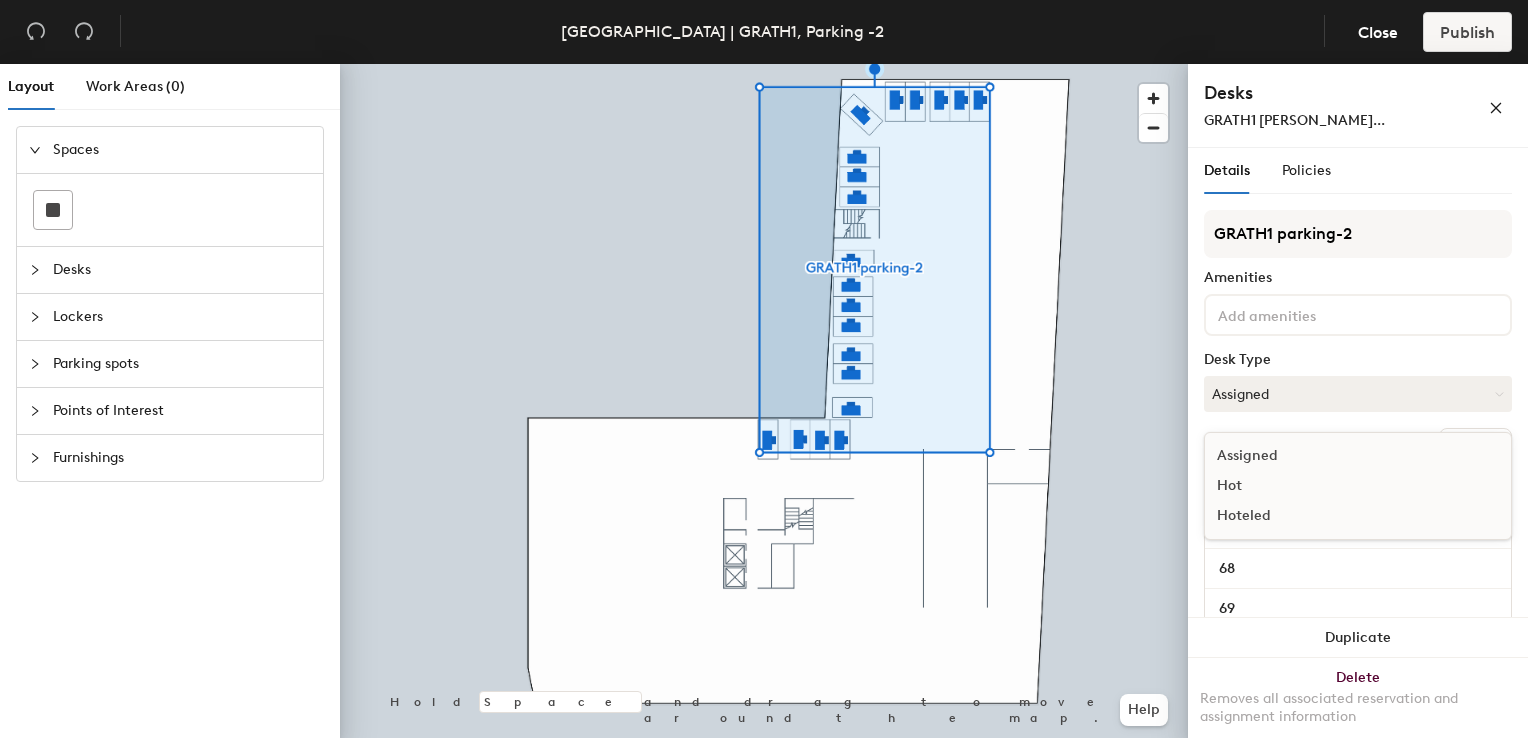 click on "Hoteled" at bounding box center (1305, 516) 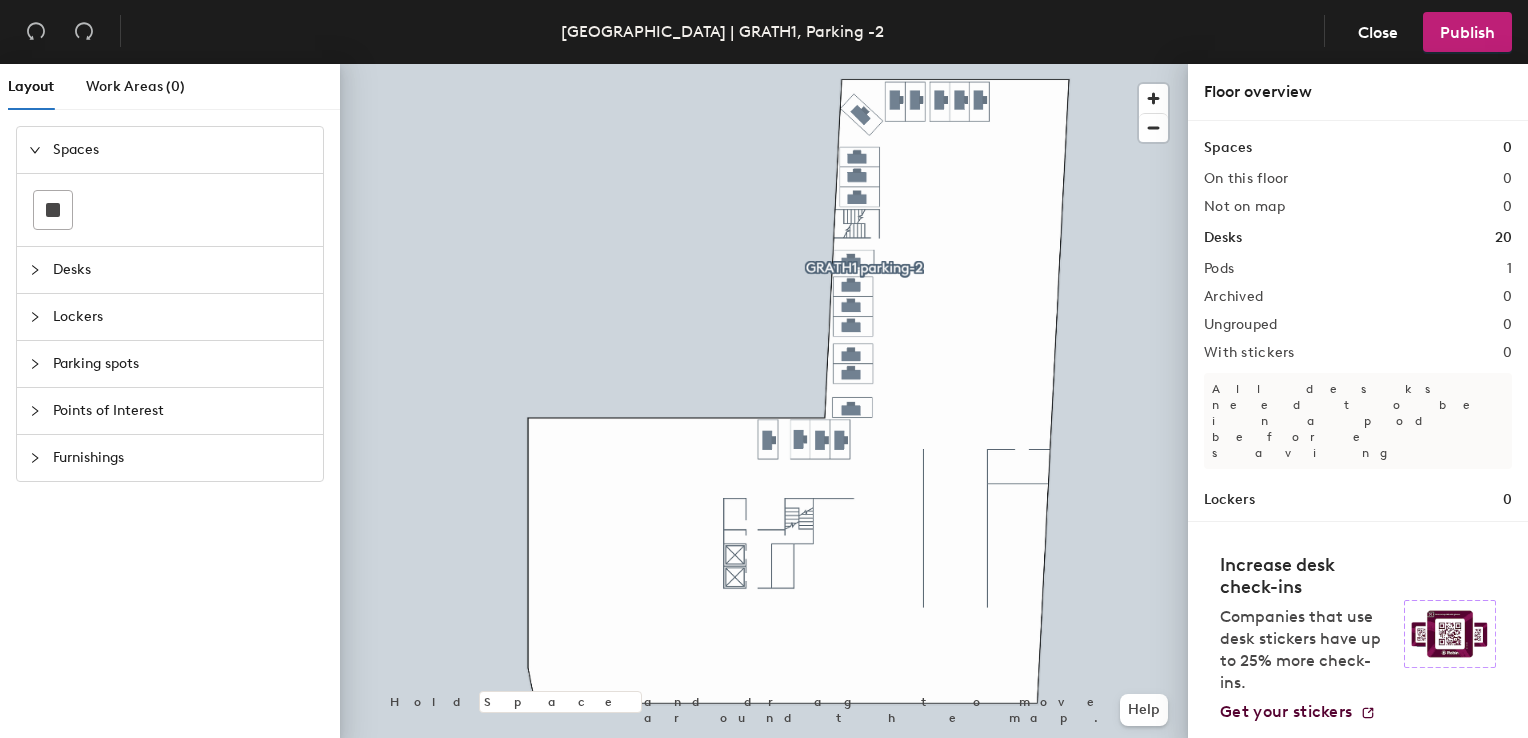 click on "[GEOGRAPHIC_DATA] | GRATH1, Parking -2 Close Publish" 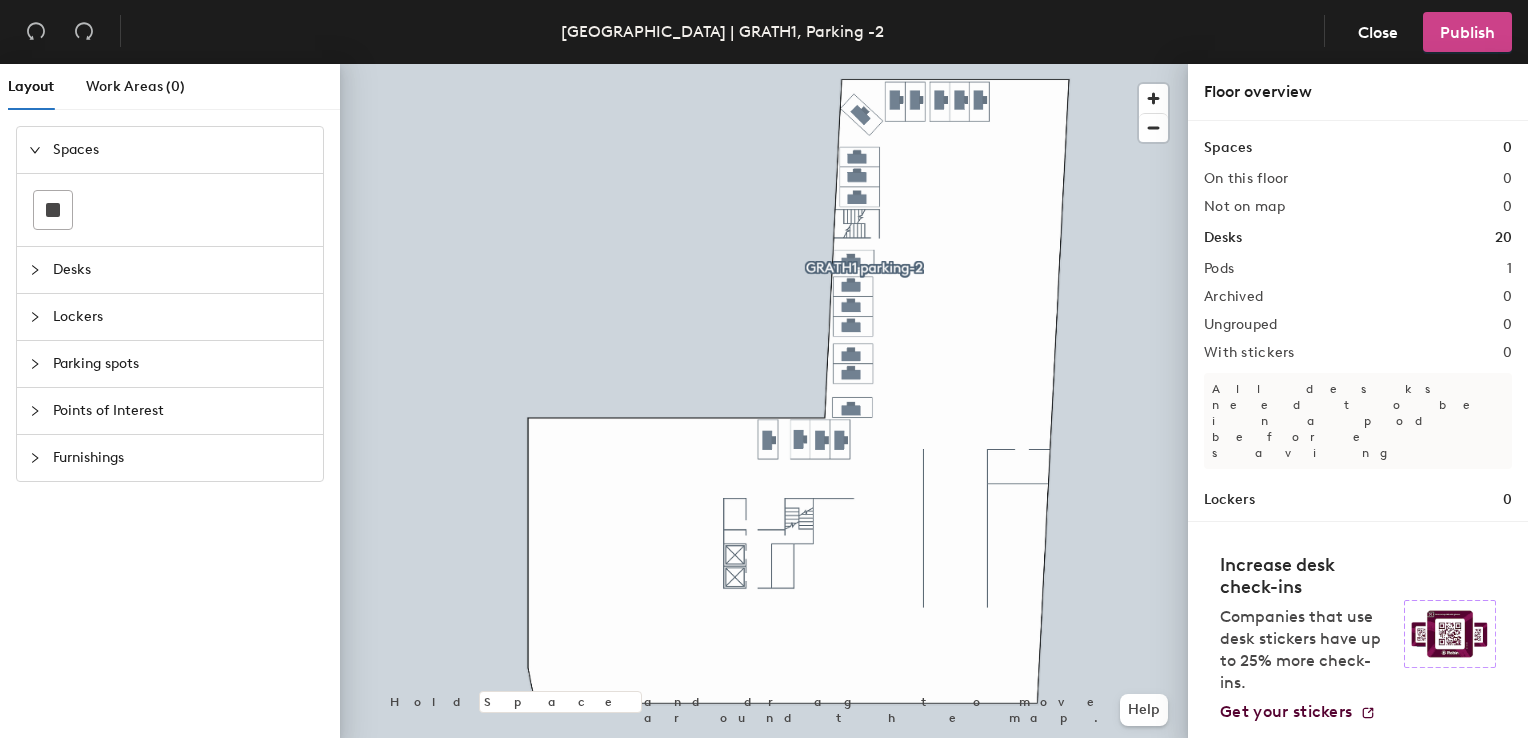 click on "Publish" 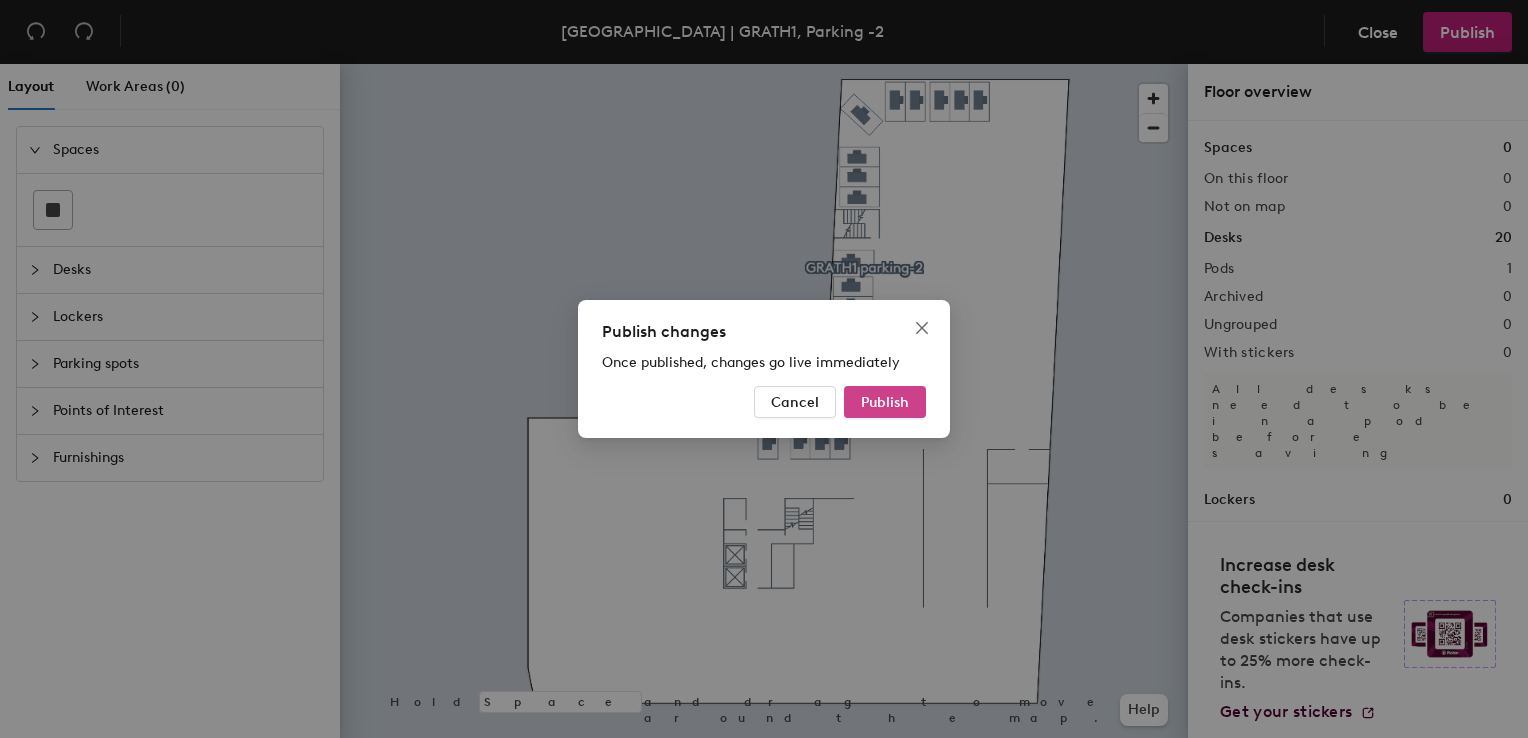click on "Publish" at bounding box center [885, 402] 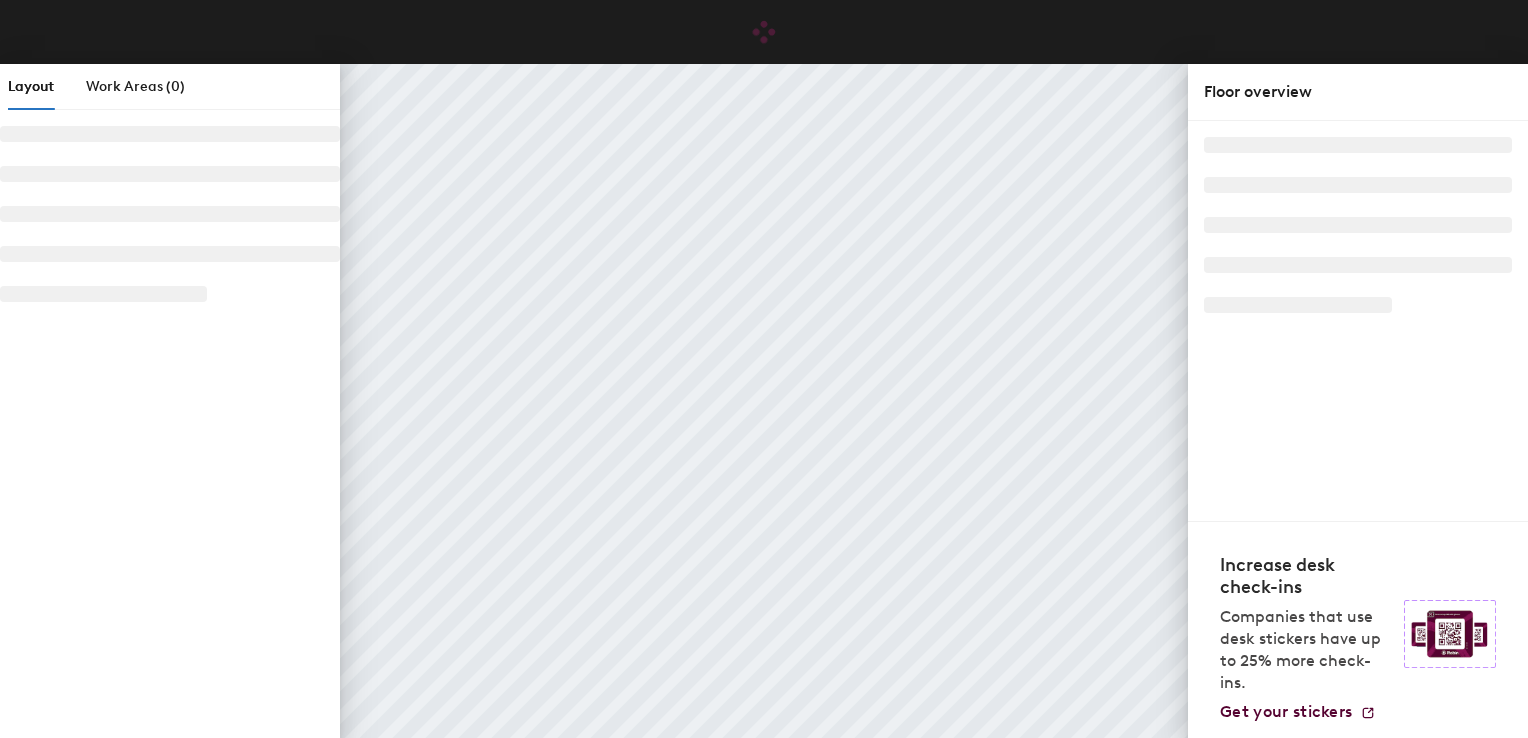 scroll, scrollTop: 0, scrollLeft: 0, axis: both 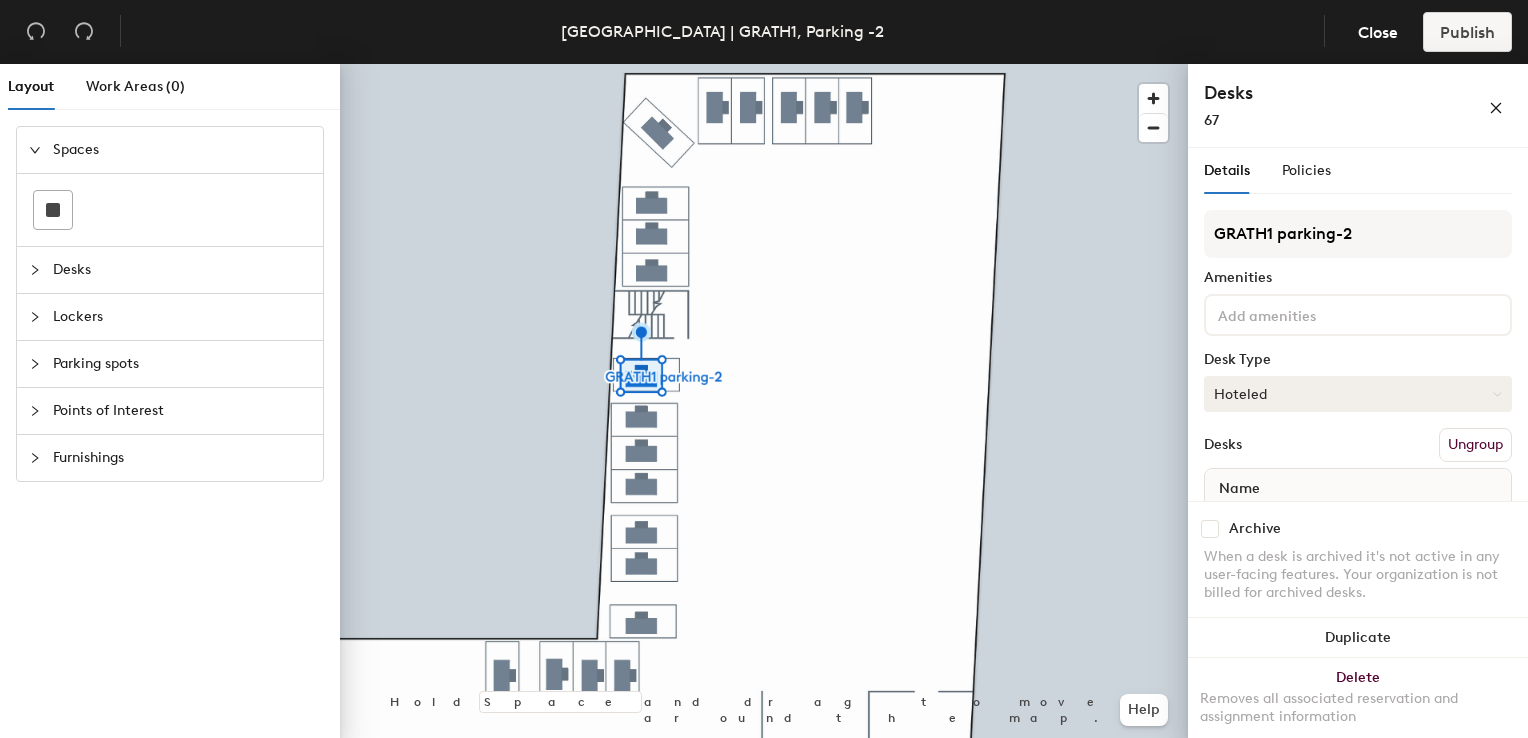 click on "Hoteled" at bounding box center (1358, 394) 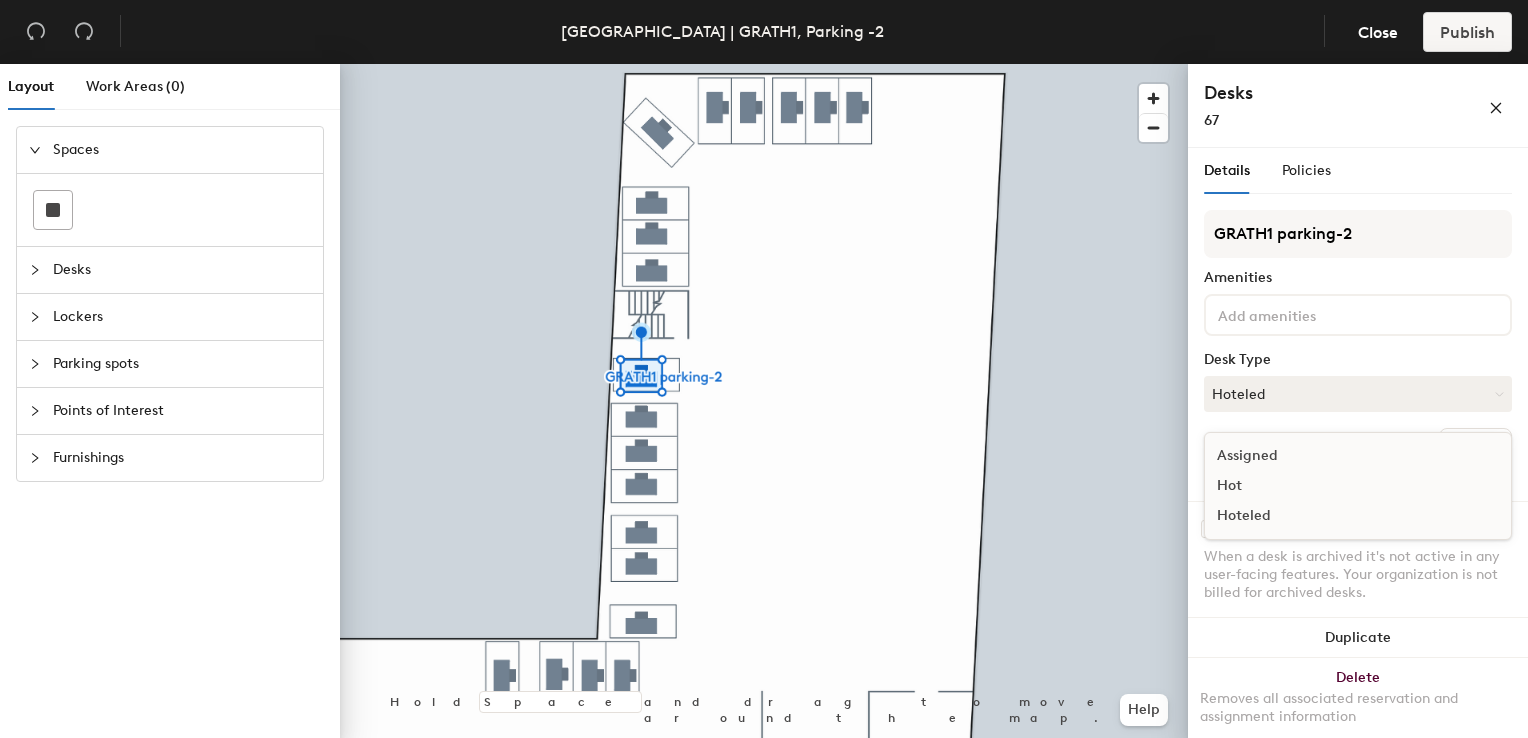 click on "Assigned" at bounding box center [1305, 456] 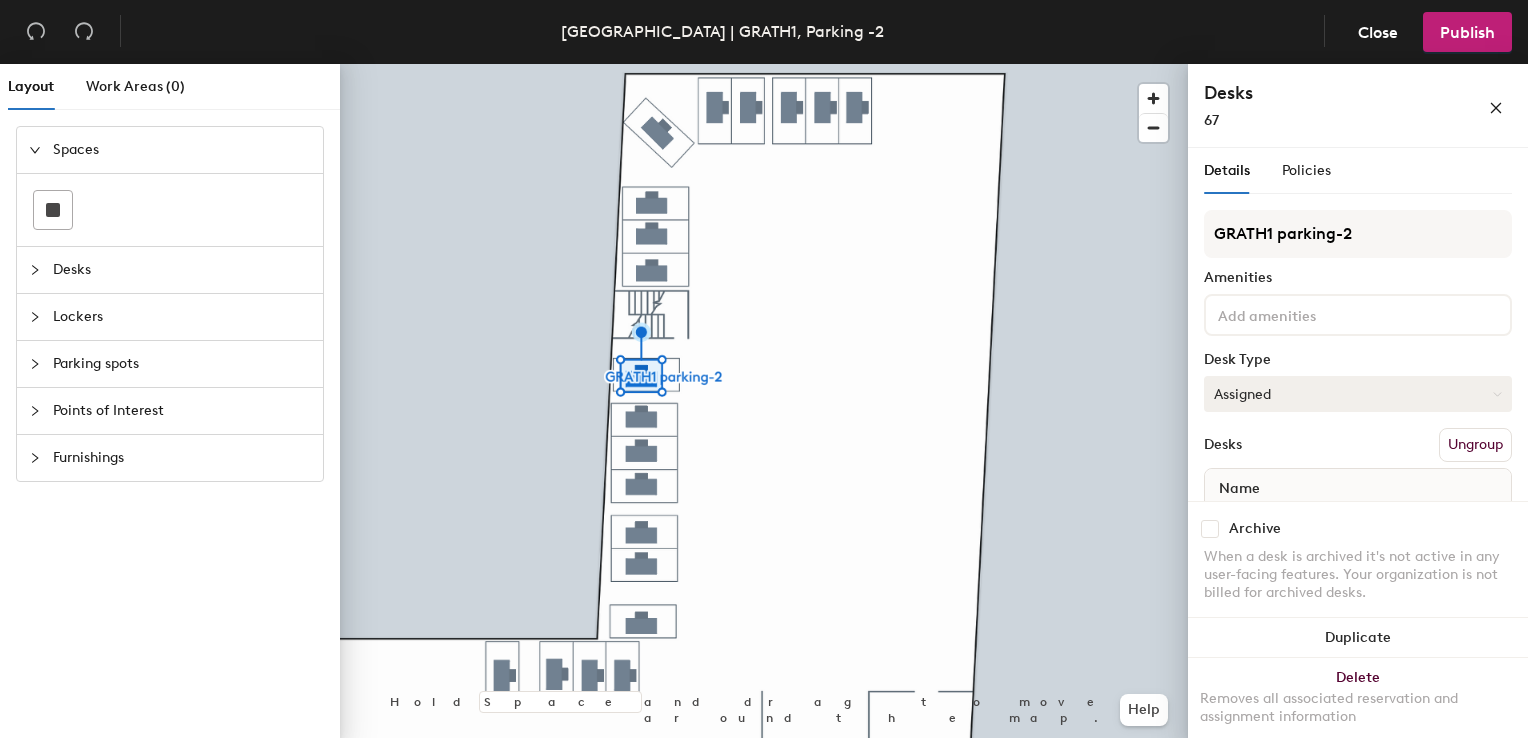 scroll, scrollTop: 73, scrollLeft: 0, axis: vertical 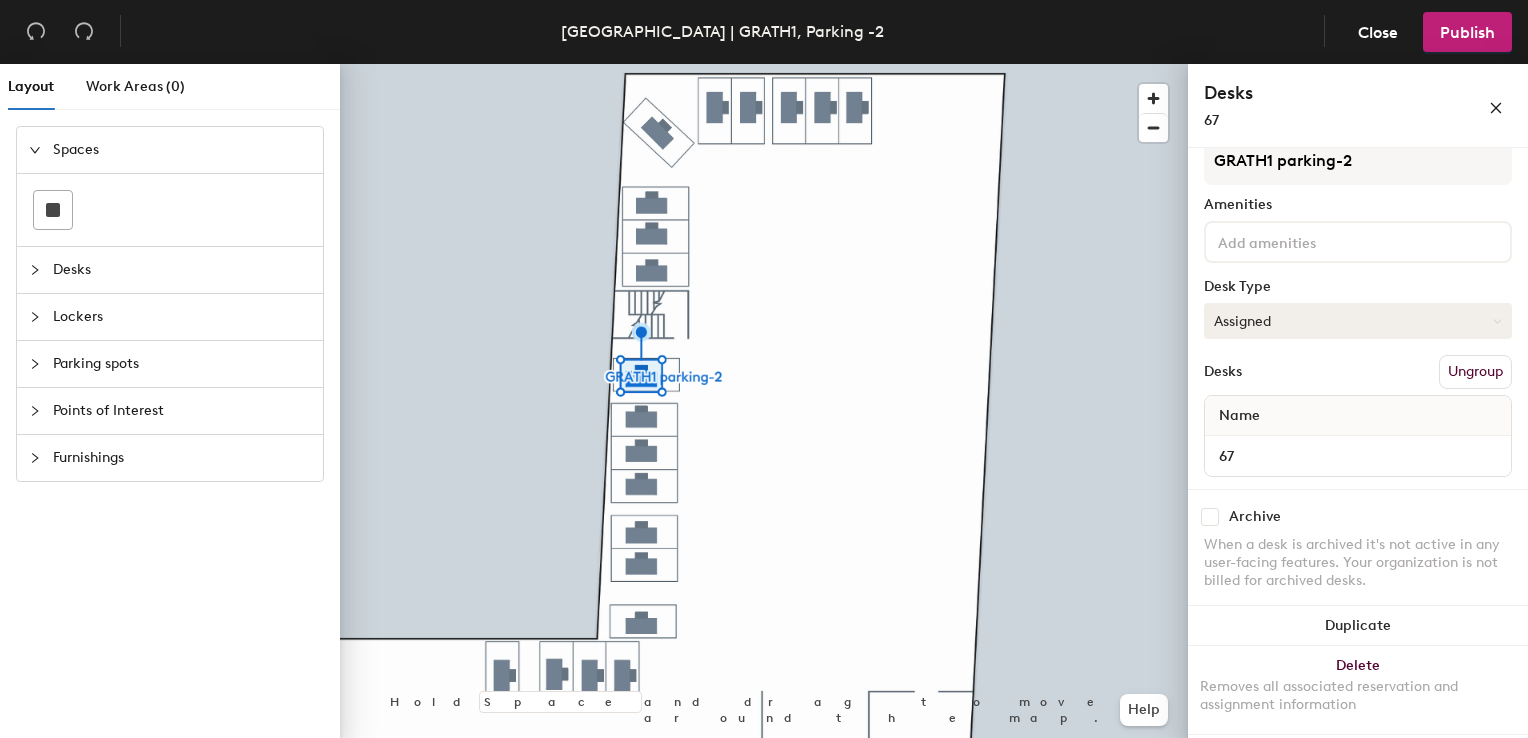 click on "Assigned" at bounding box center (1358, 321) 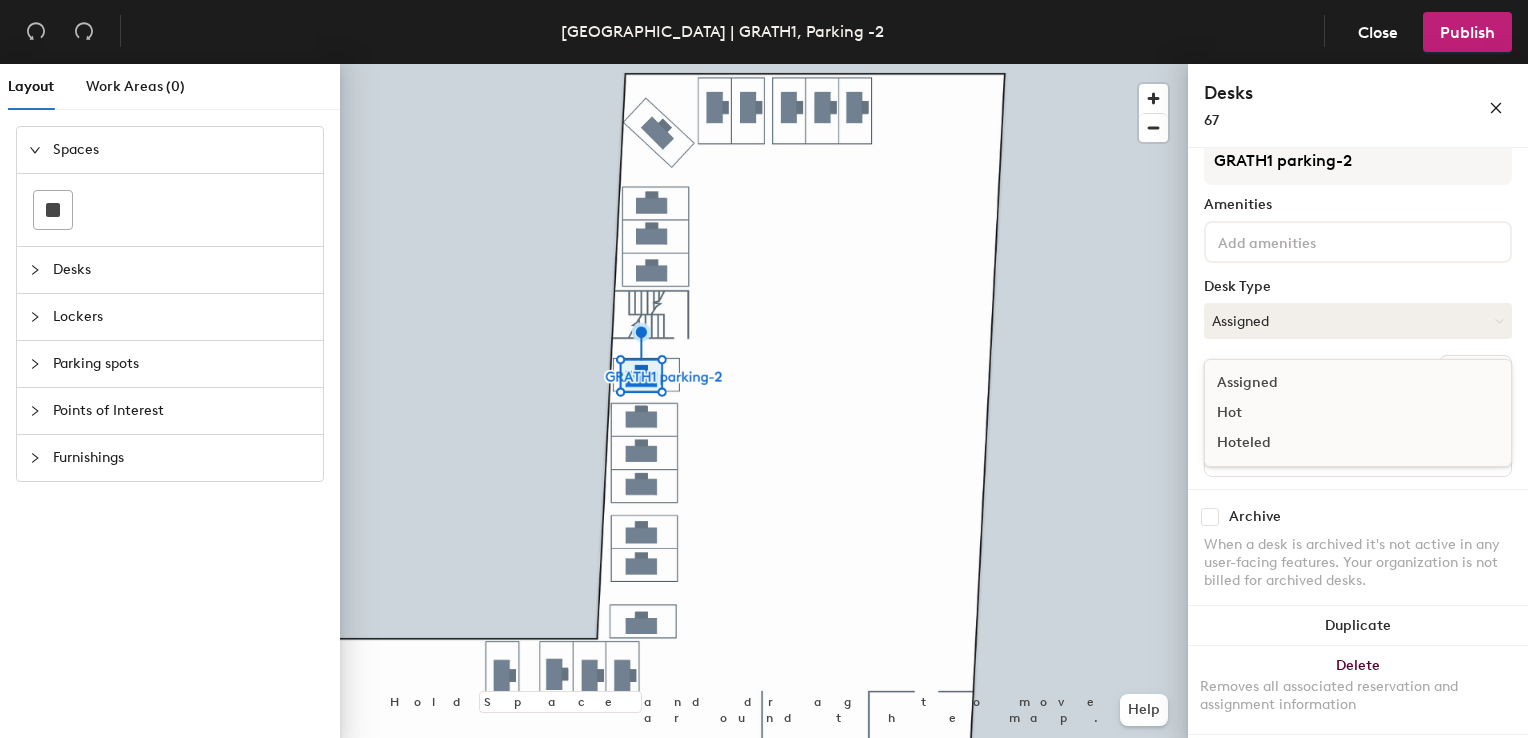 click on "Assigned" at bounding box center [1305, 383] 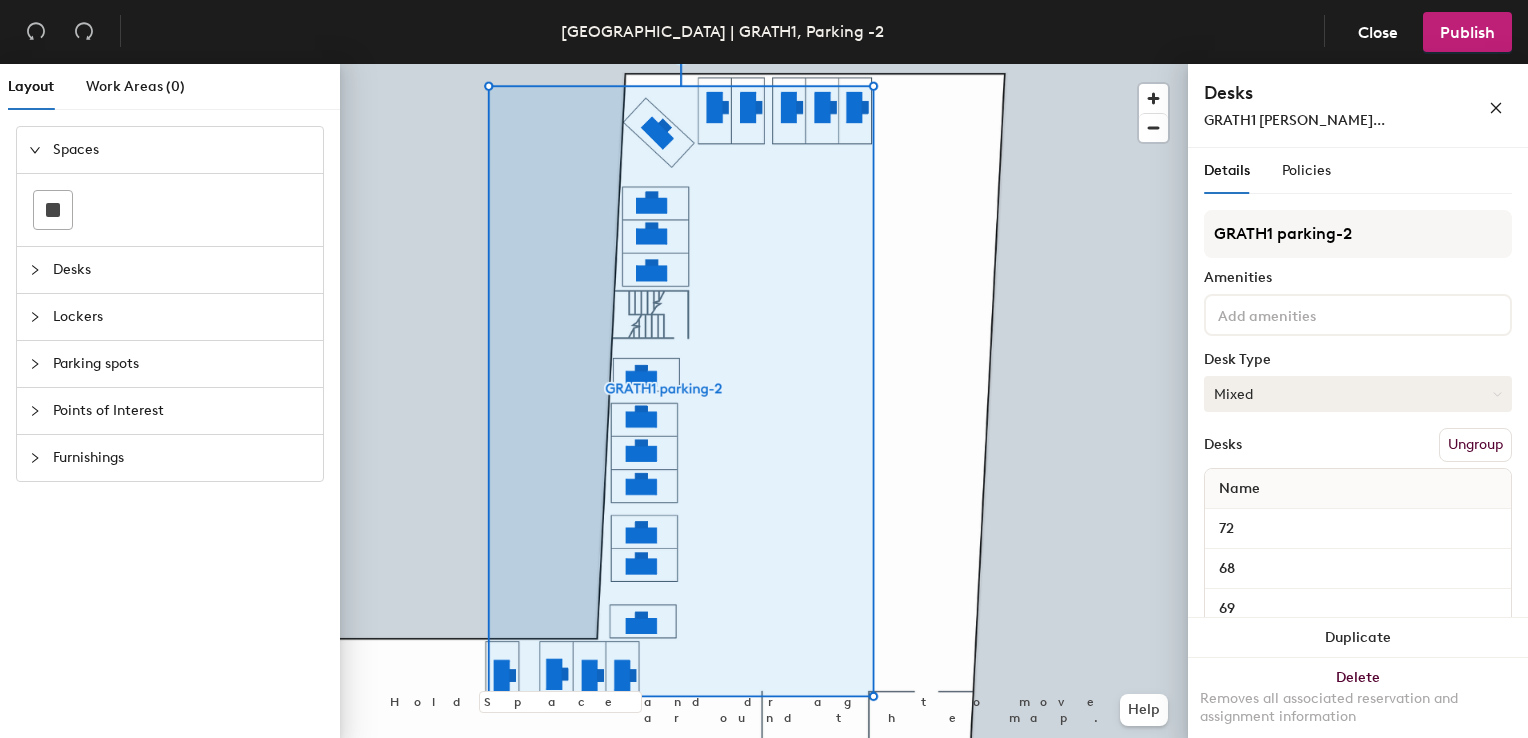 click on "Mixed" at bounding box center (1358, 394) 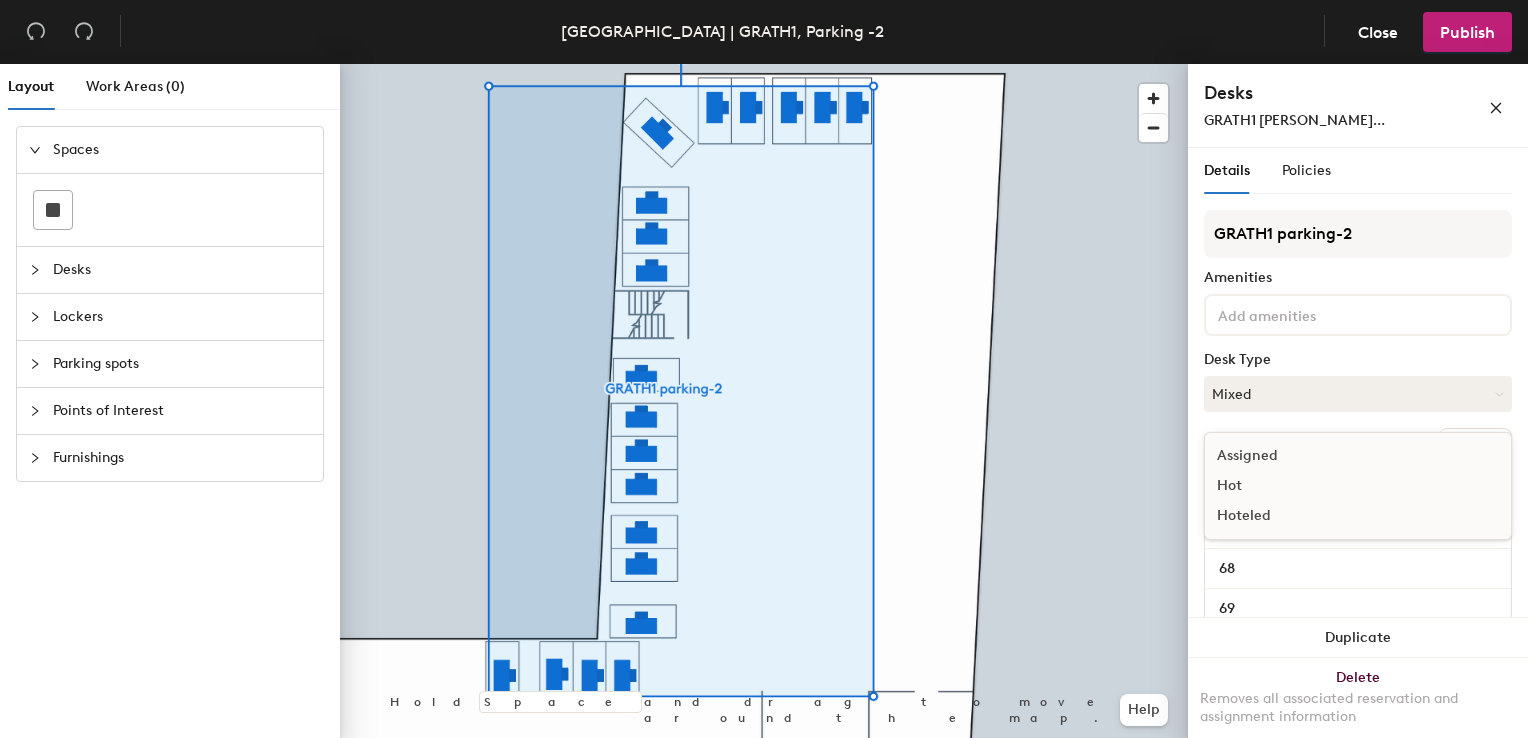 click on "Assigned" at bounding box center [1305, 456] 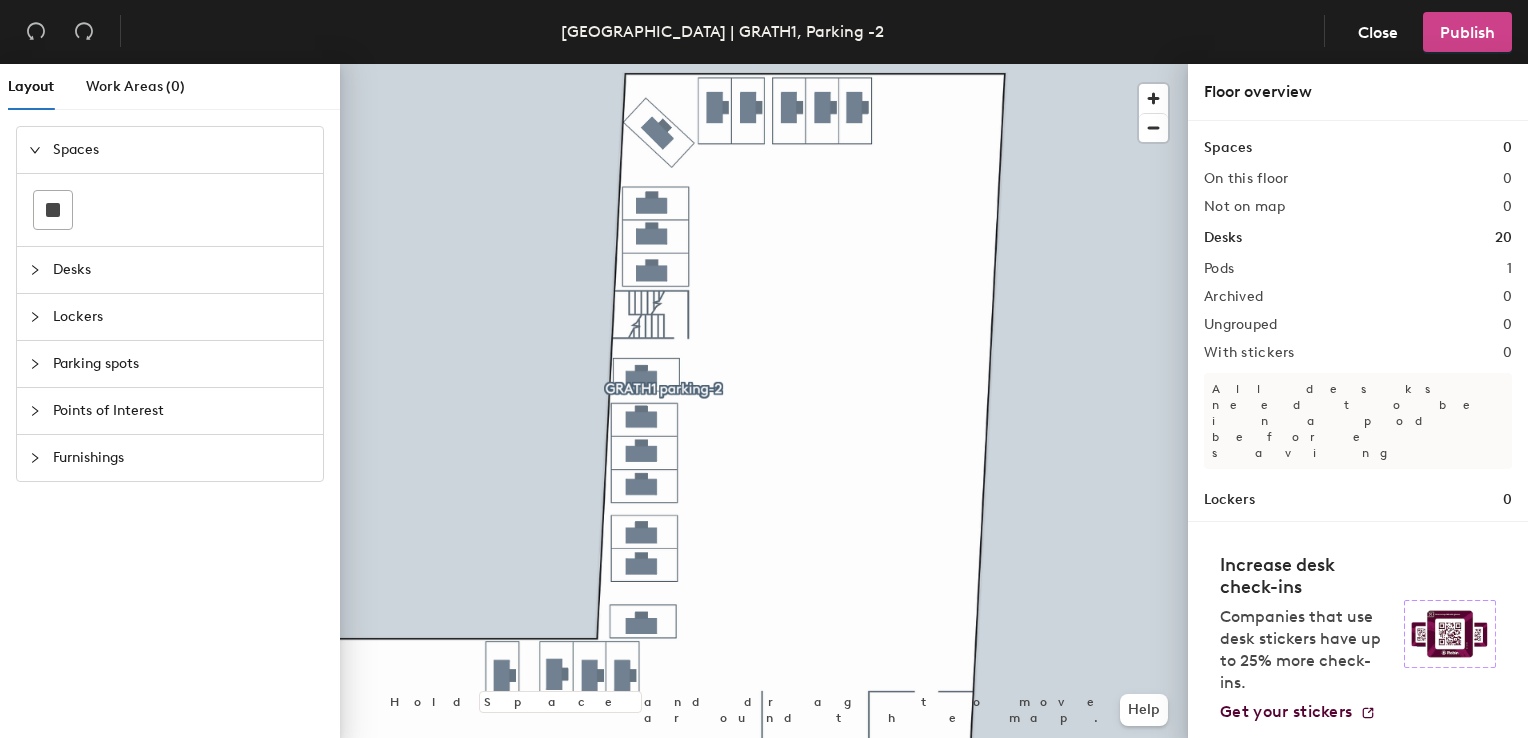 click on "Publish" 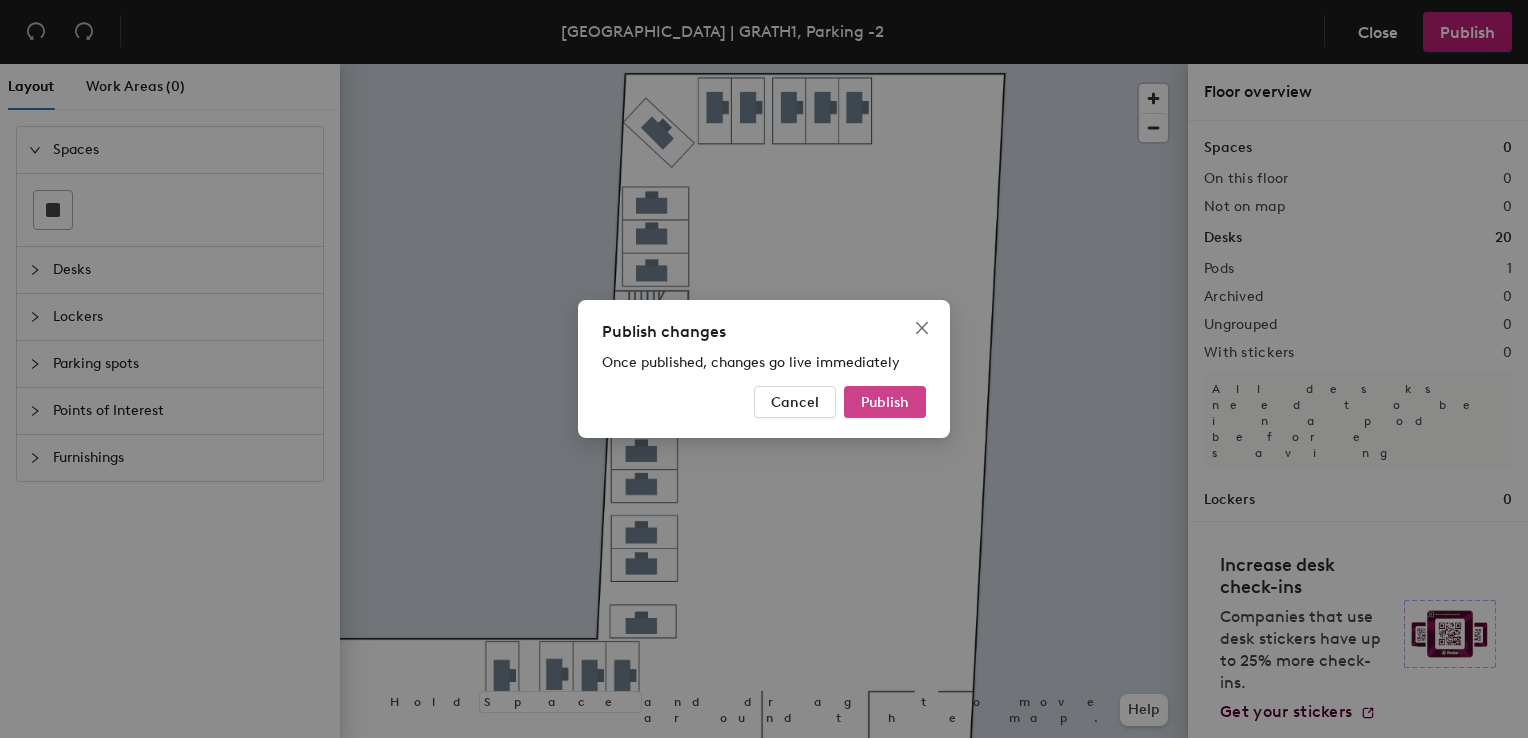 click on "Publish" at bounding box center [885, 402] 